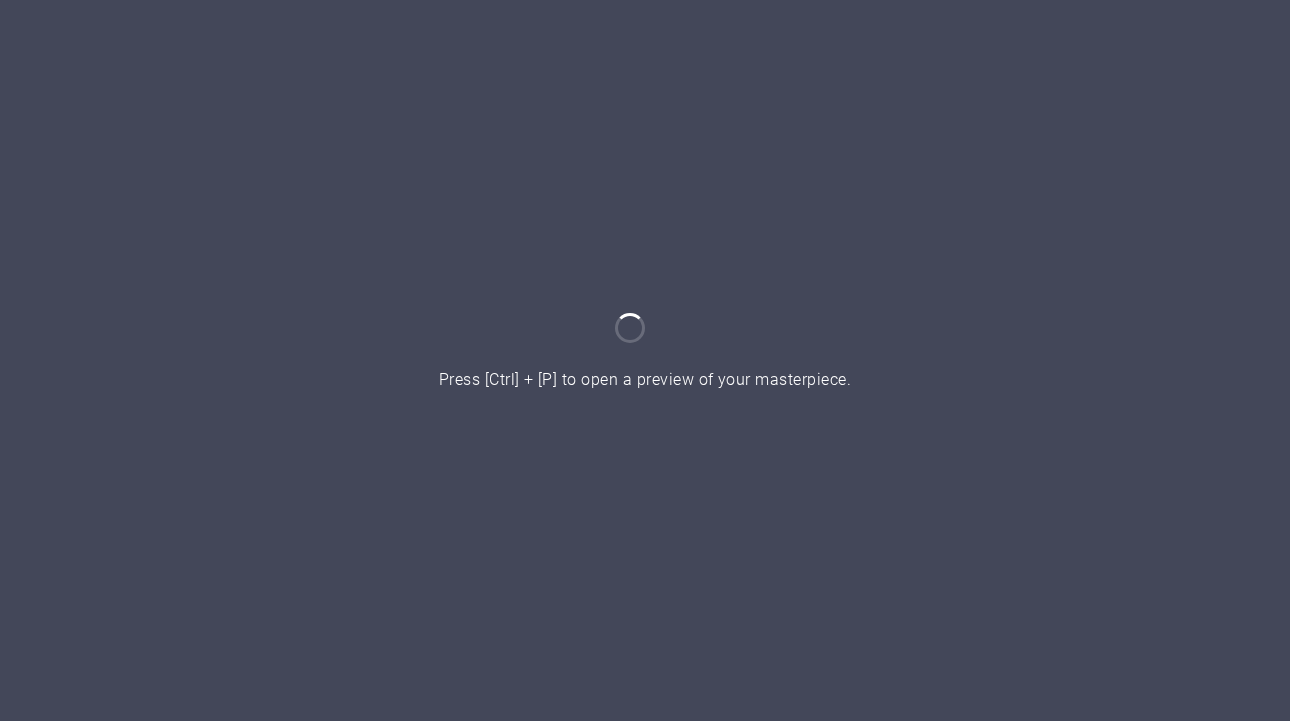 scroll, scrollTop: 0, scrollLeft: 0, axis: both 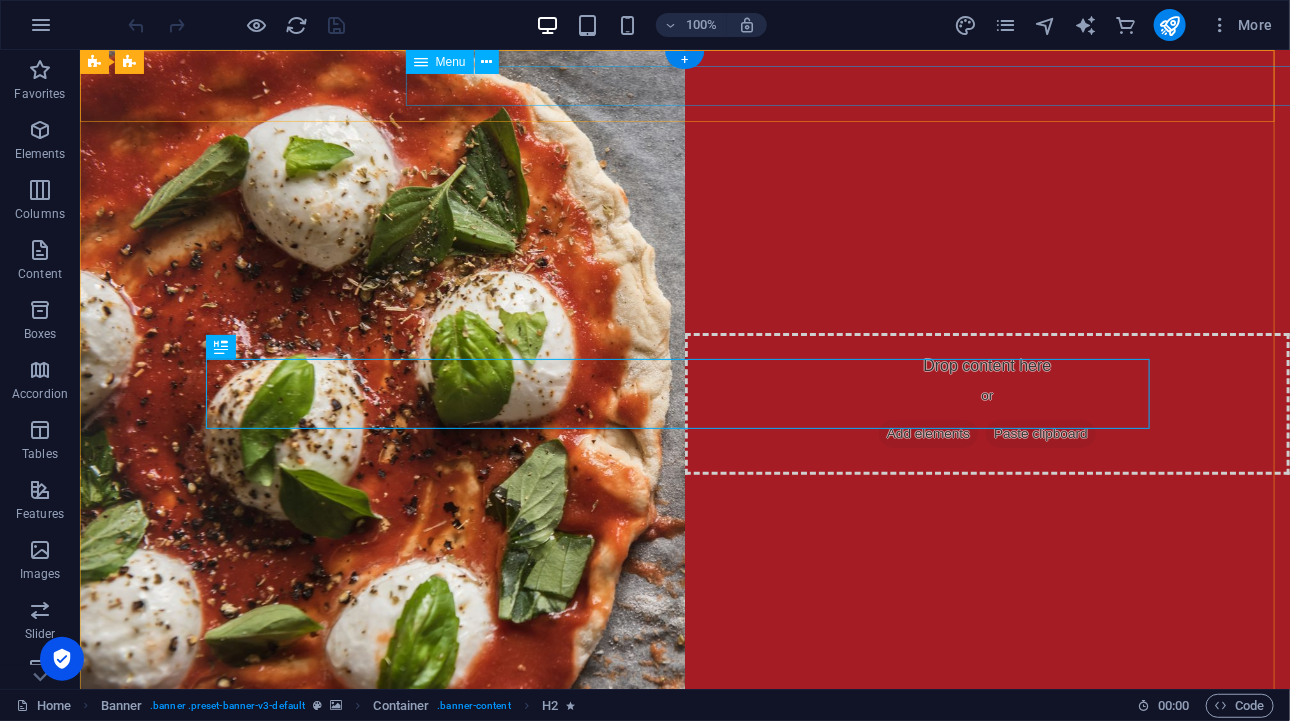 click on "Home About Order Online Events Contact" at bounding box center [684, 873] 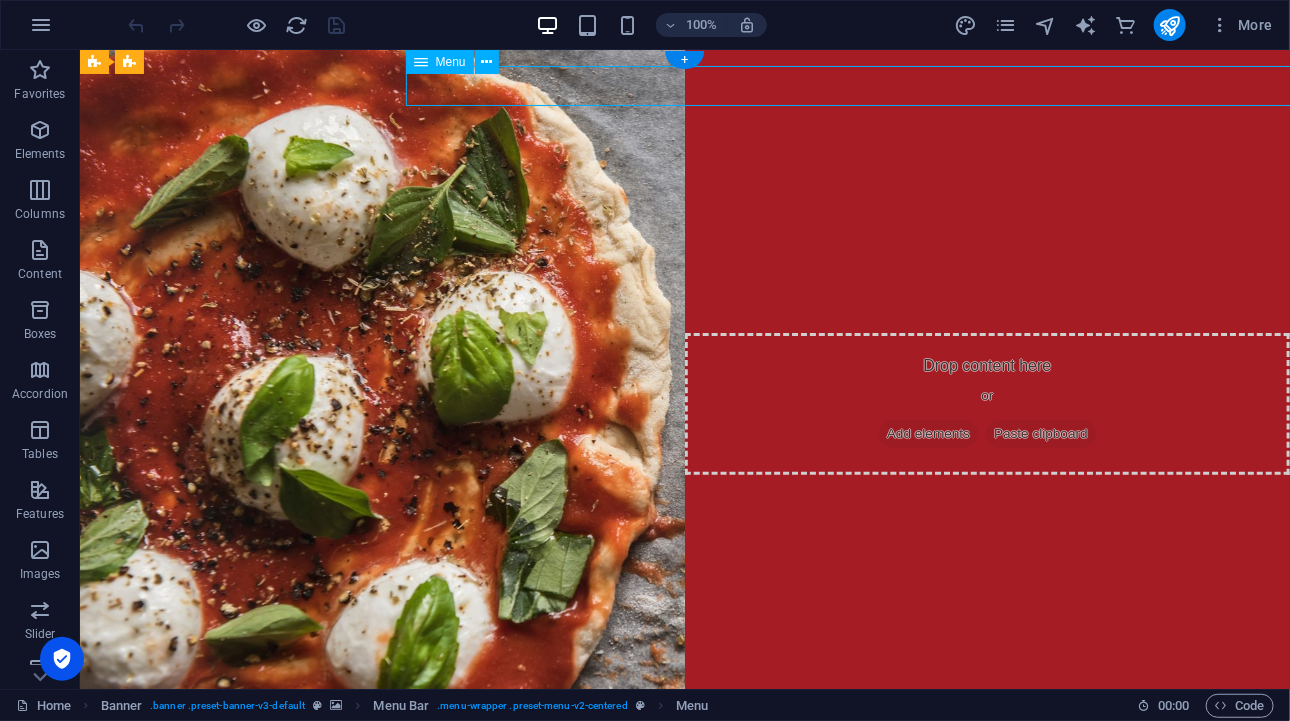 click on "Home About Order Online Events Contact" at bounding box center [684, 873] 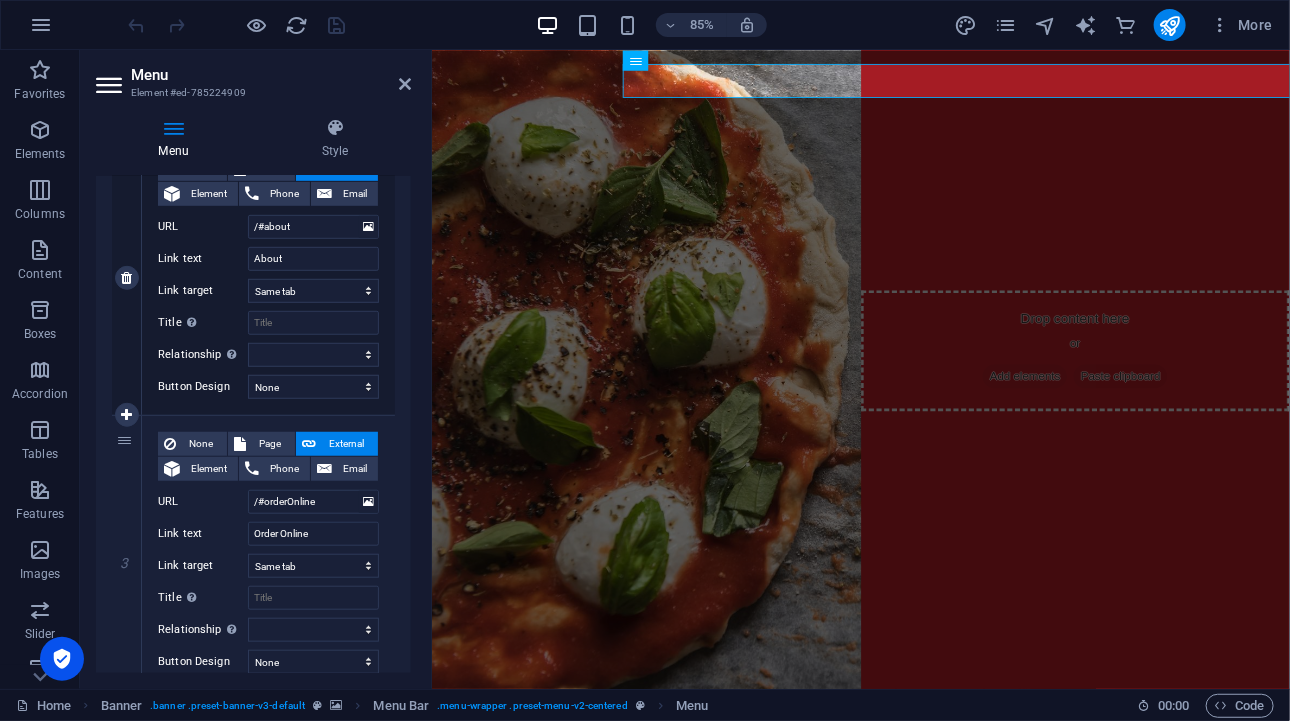 scroll, scrollTop: 600, scrollLeft: 0, axis: vertical 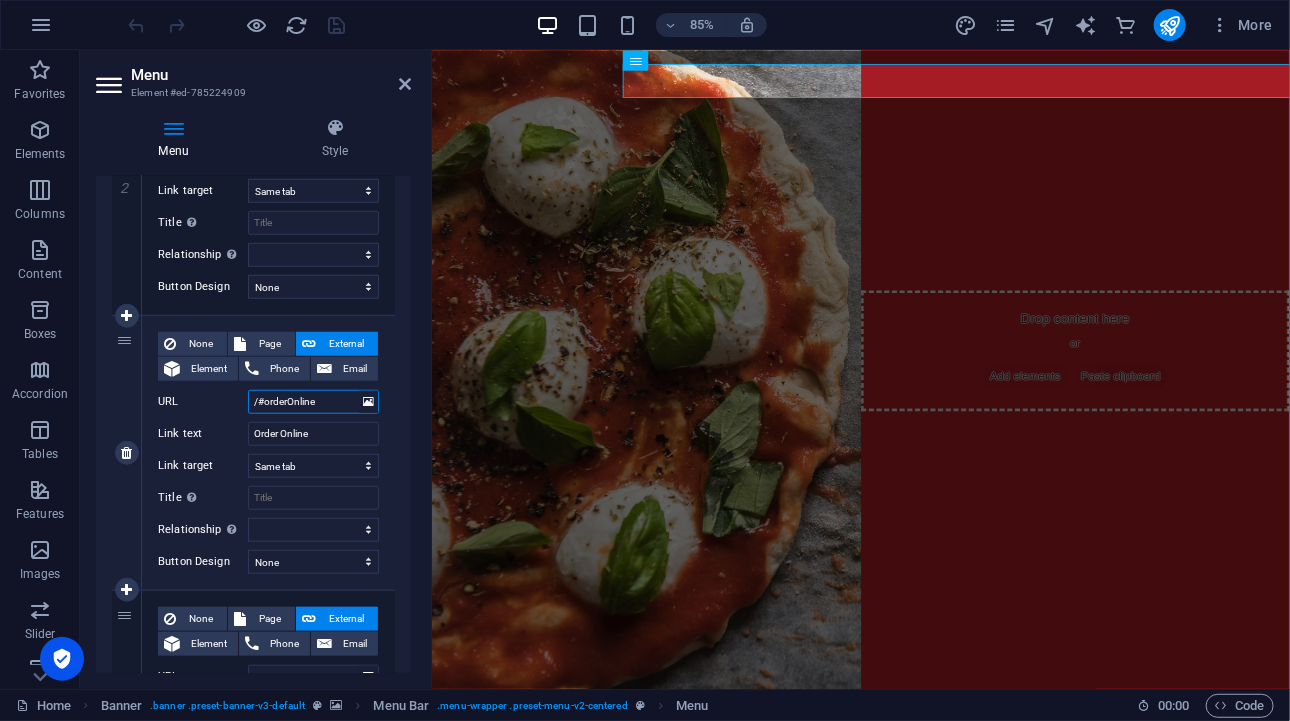 click on "/#orderOnline" at bounding box center [313, 402] 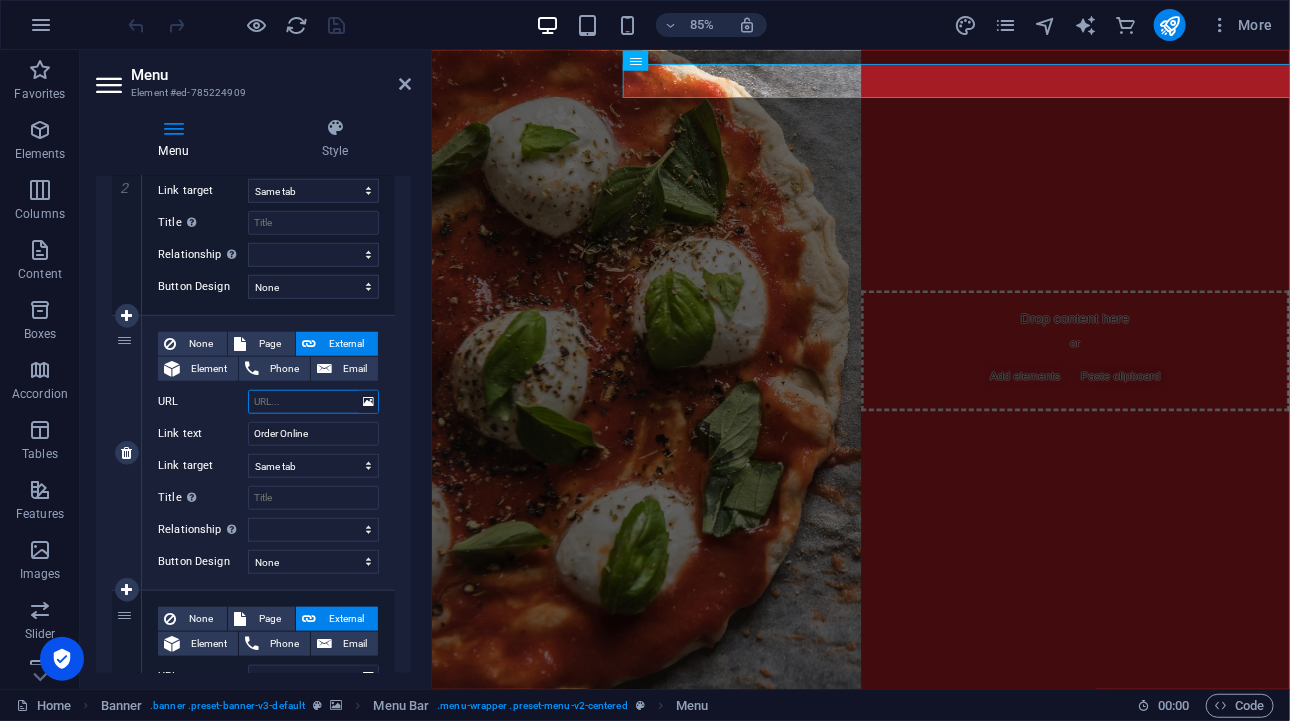 select 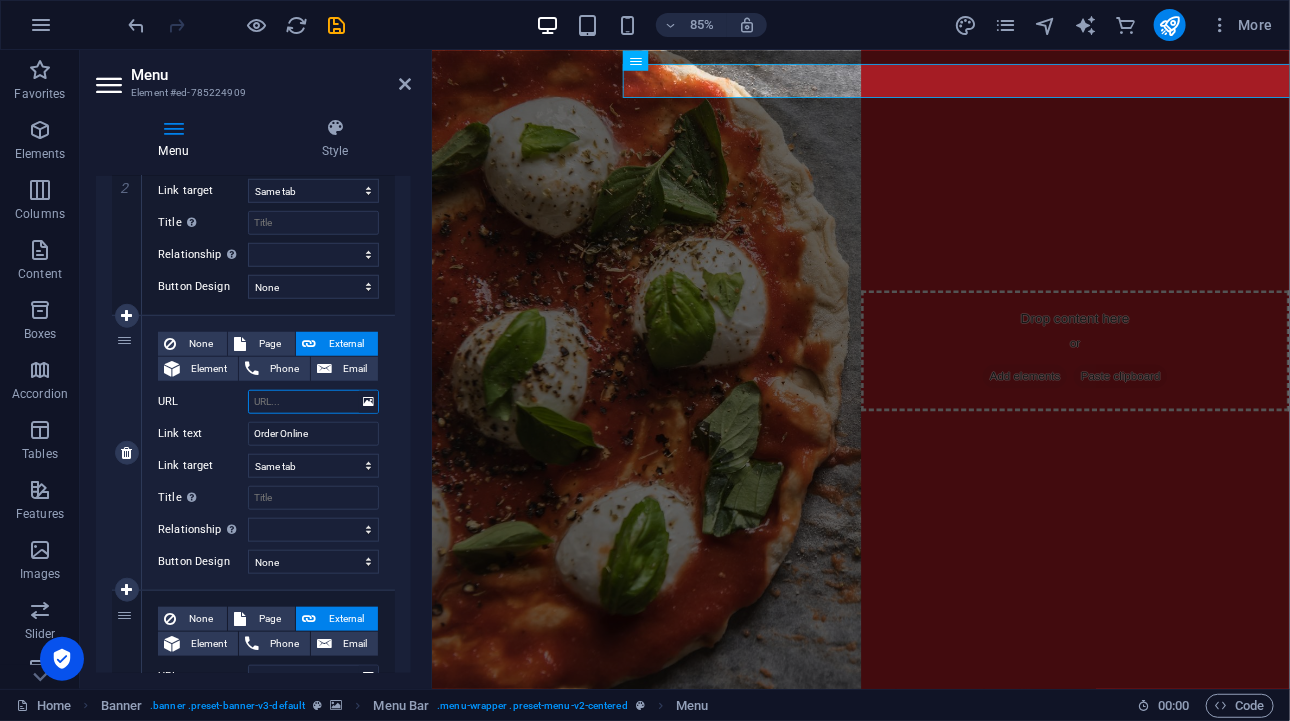 paste on "[URL][DOMAIN_NAME]" 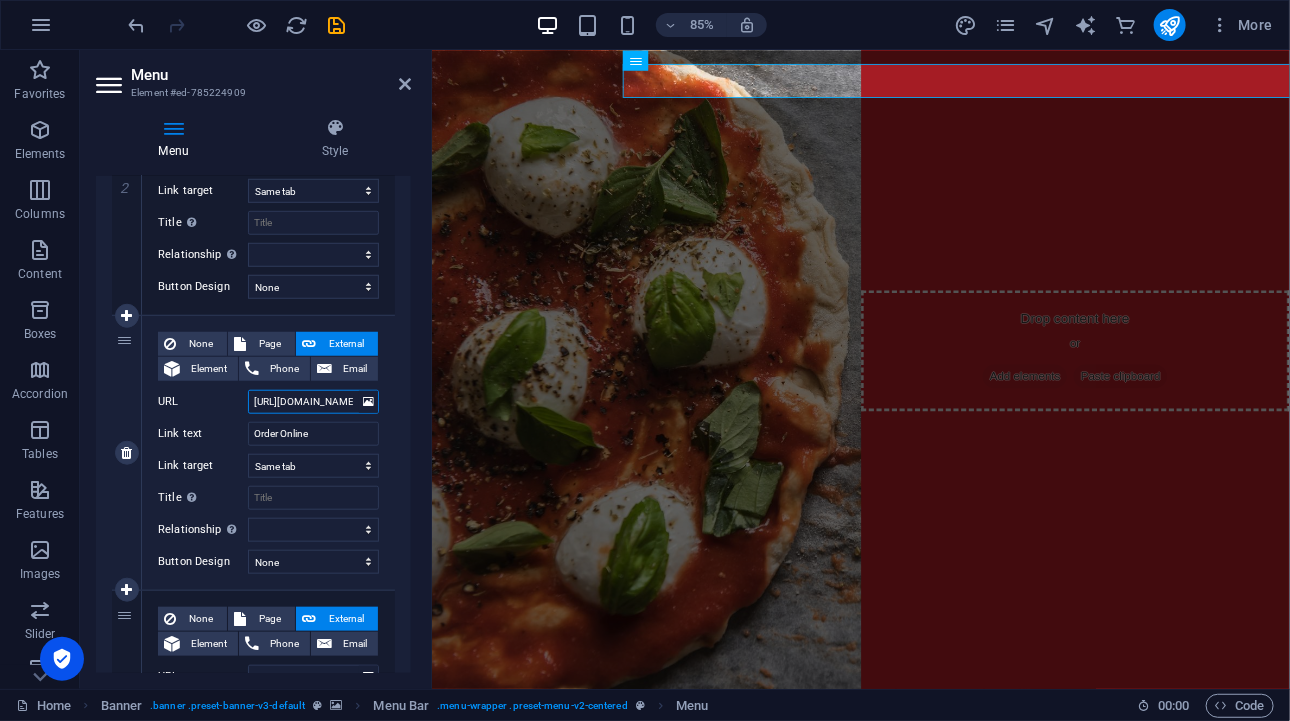 scroll, scrollTop: 0, scrollLeft: 66, axis: horizontal 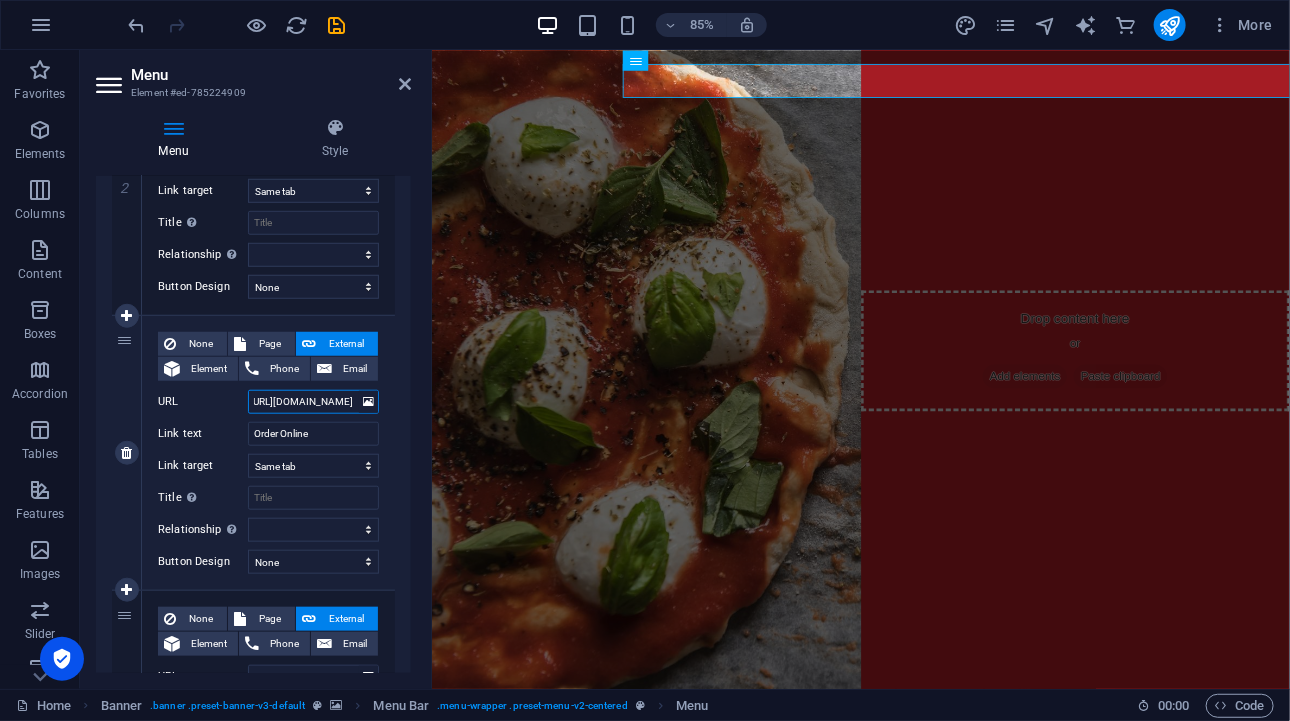 select 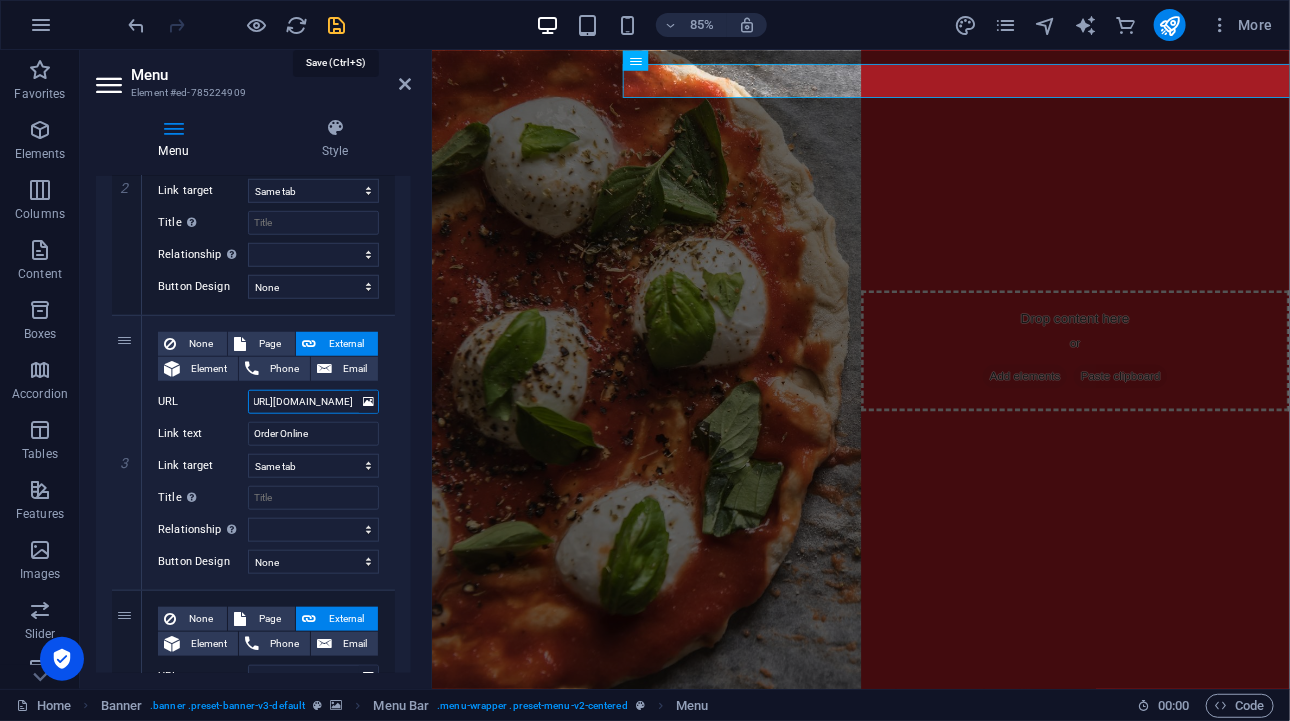 type on "[URL][DOMAIN_NAME]" 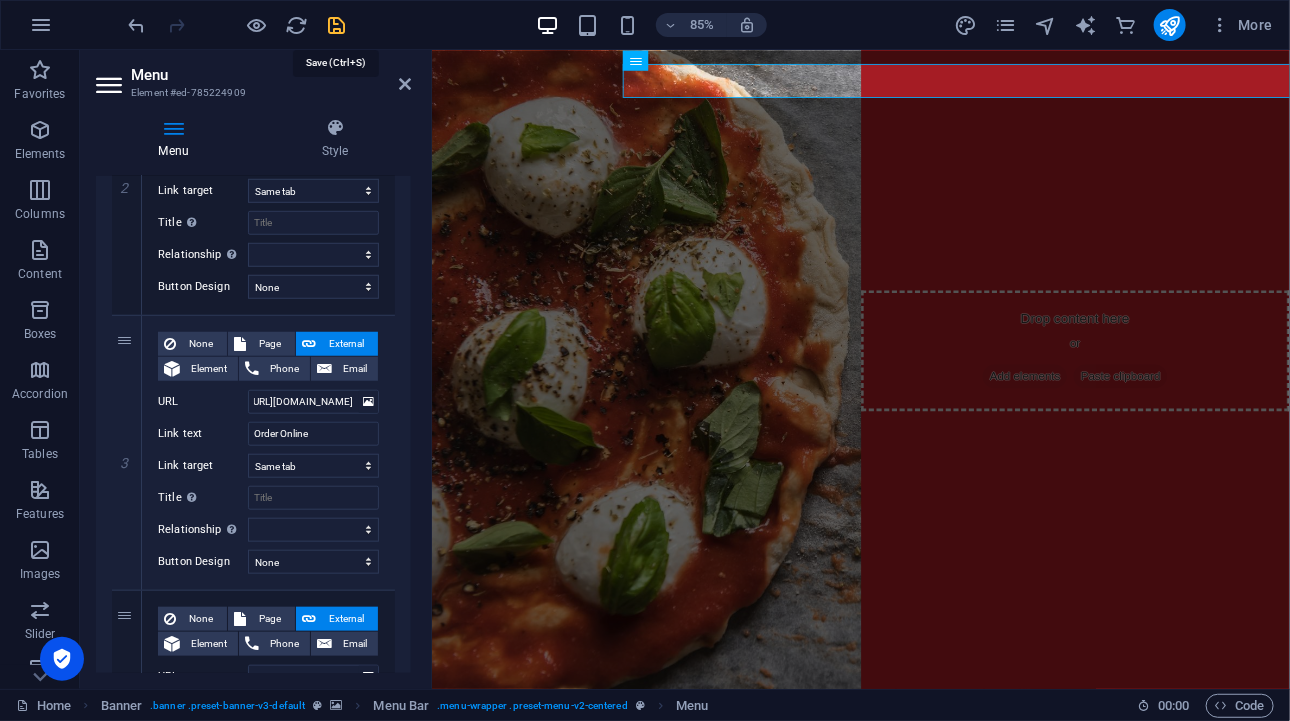 click at bounding box center (337, 25) 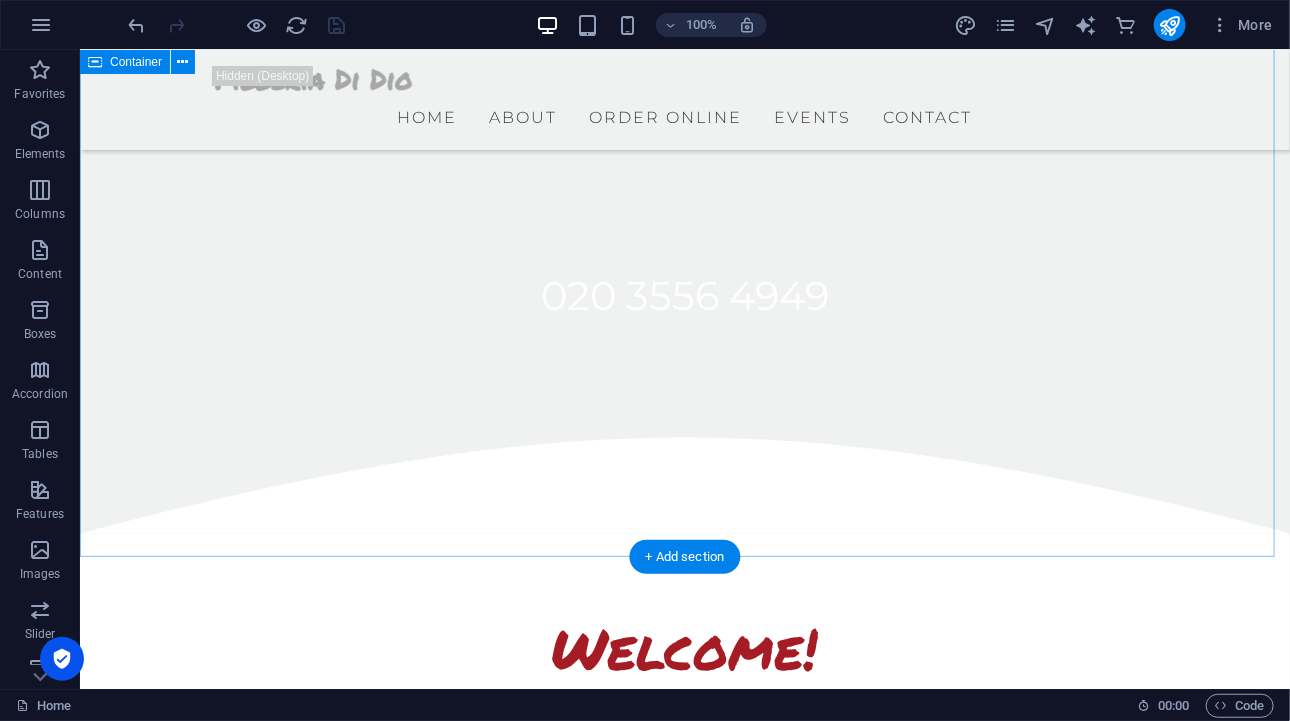 scroll, scrollTop: 900, scrollLeft: 0, axis: vertical 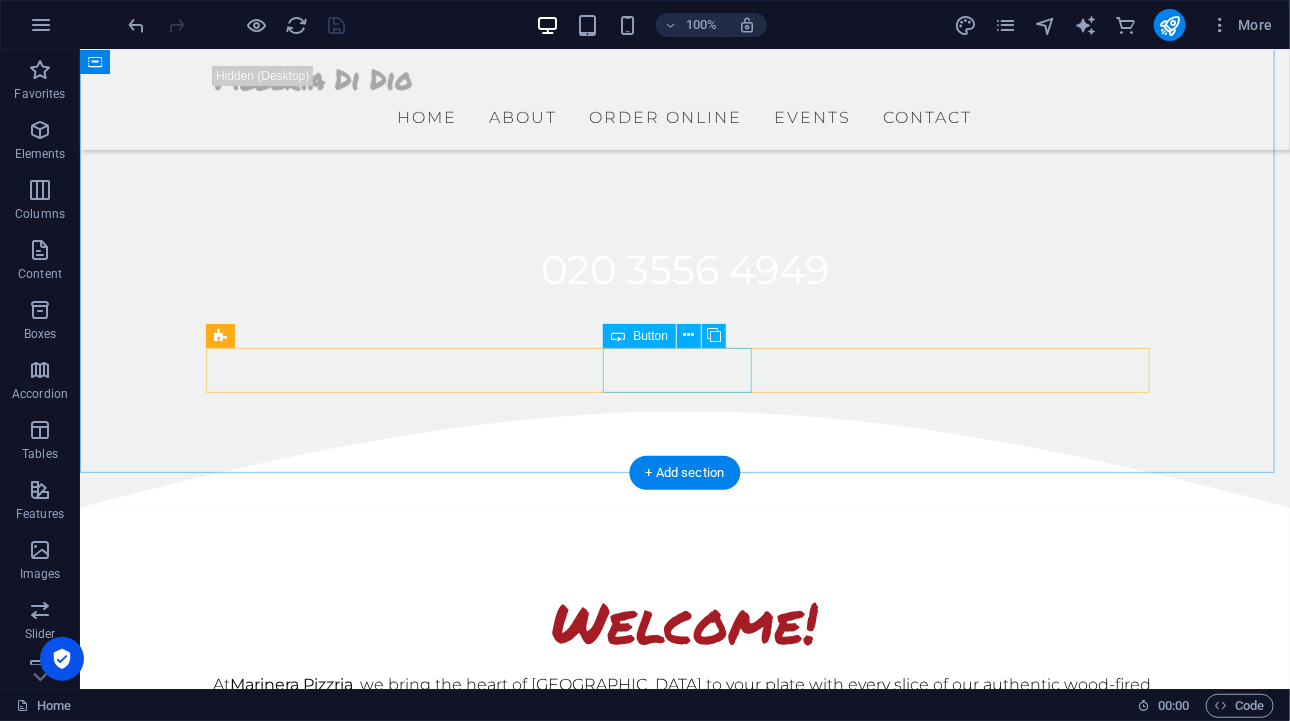click on "Order online" at bounding box center (684, 991) 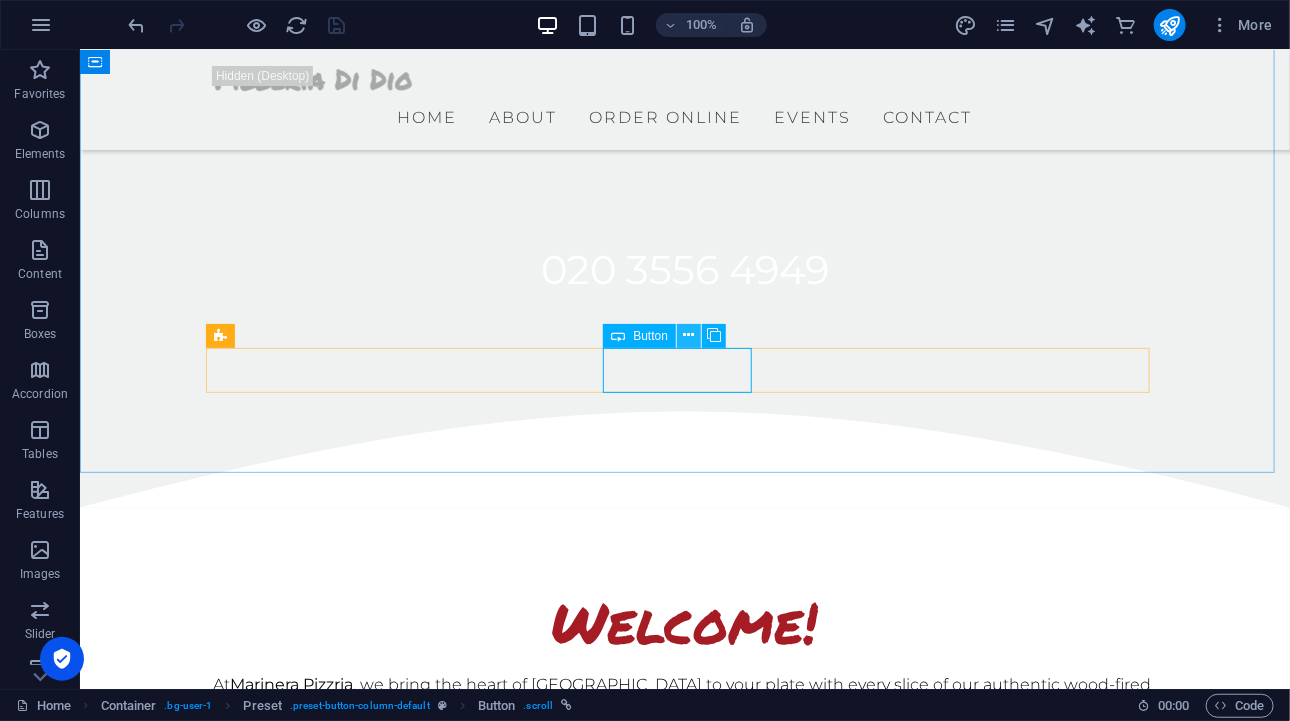 click at bounding box center [689, 335] 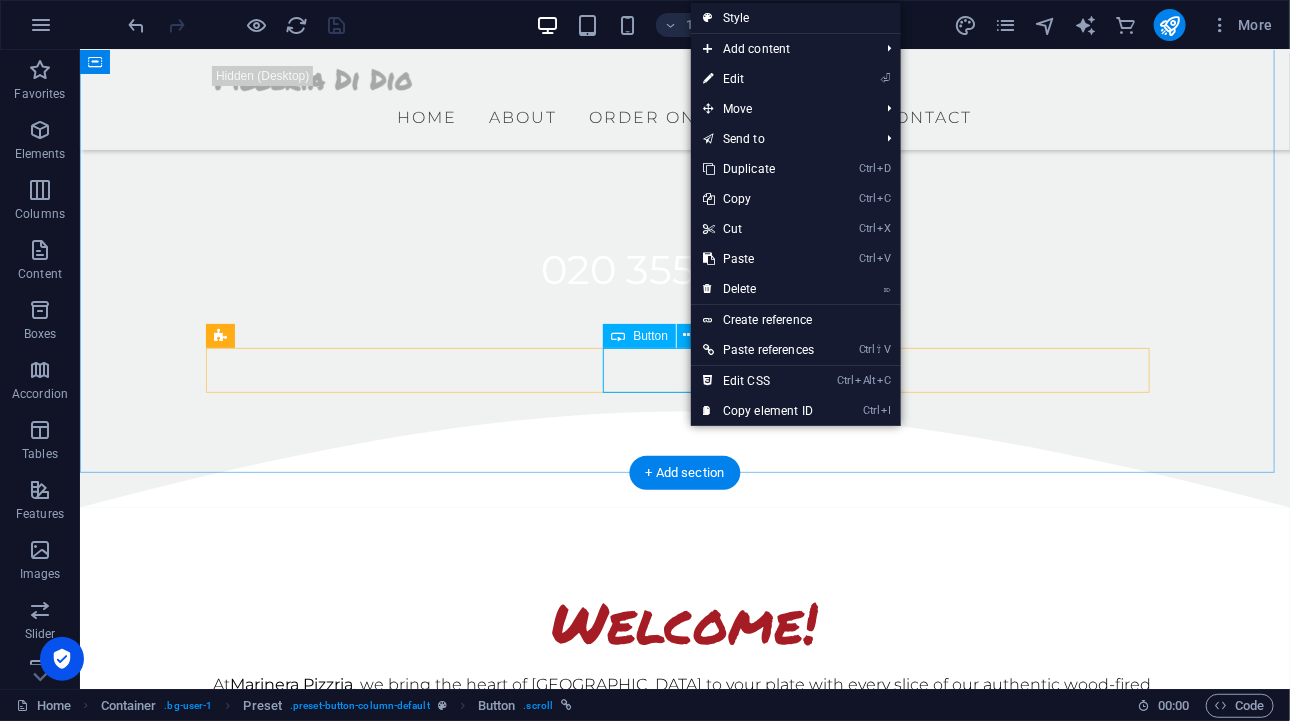 click on "Order online" at bounding box center [684, 991] 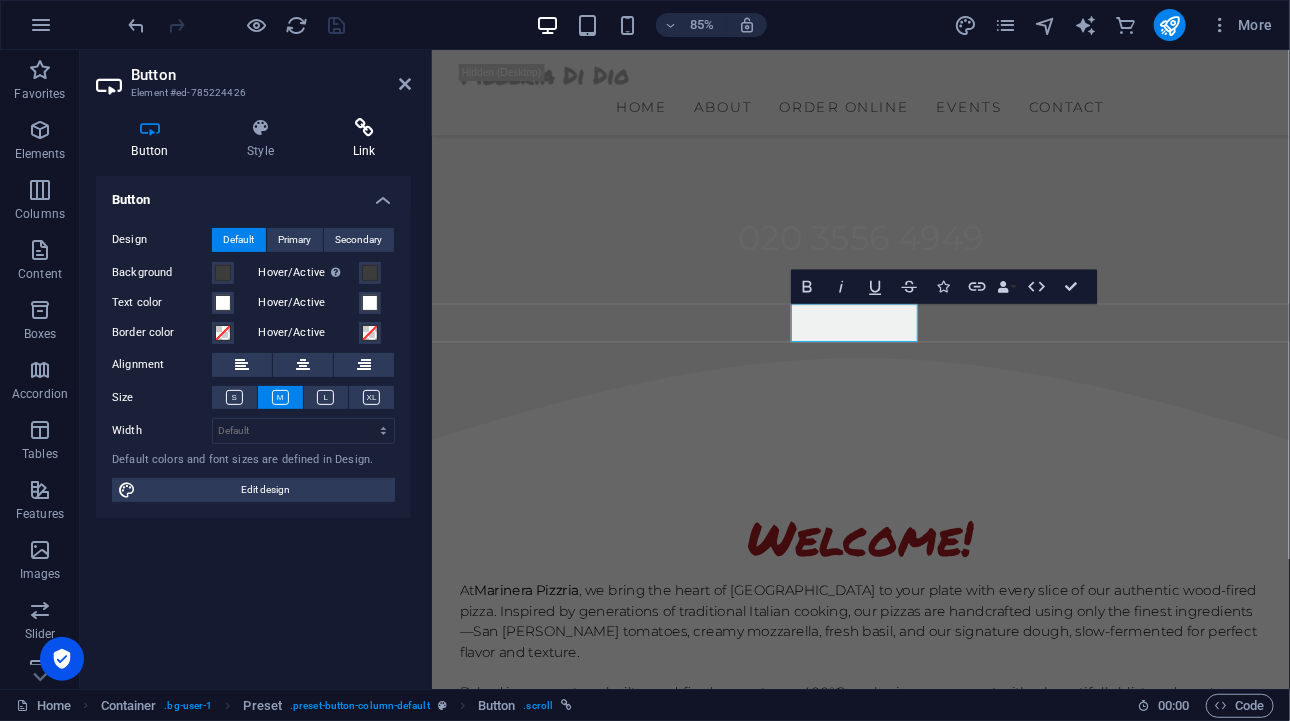 click at bounding box center [364, 128] 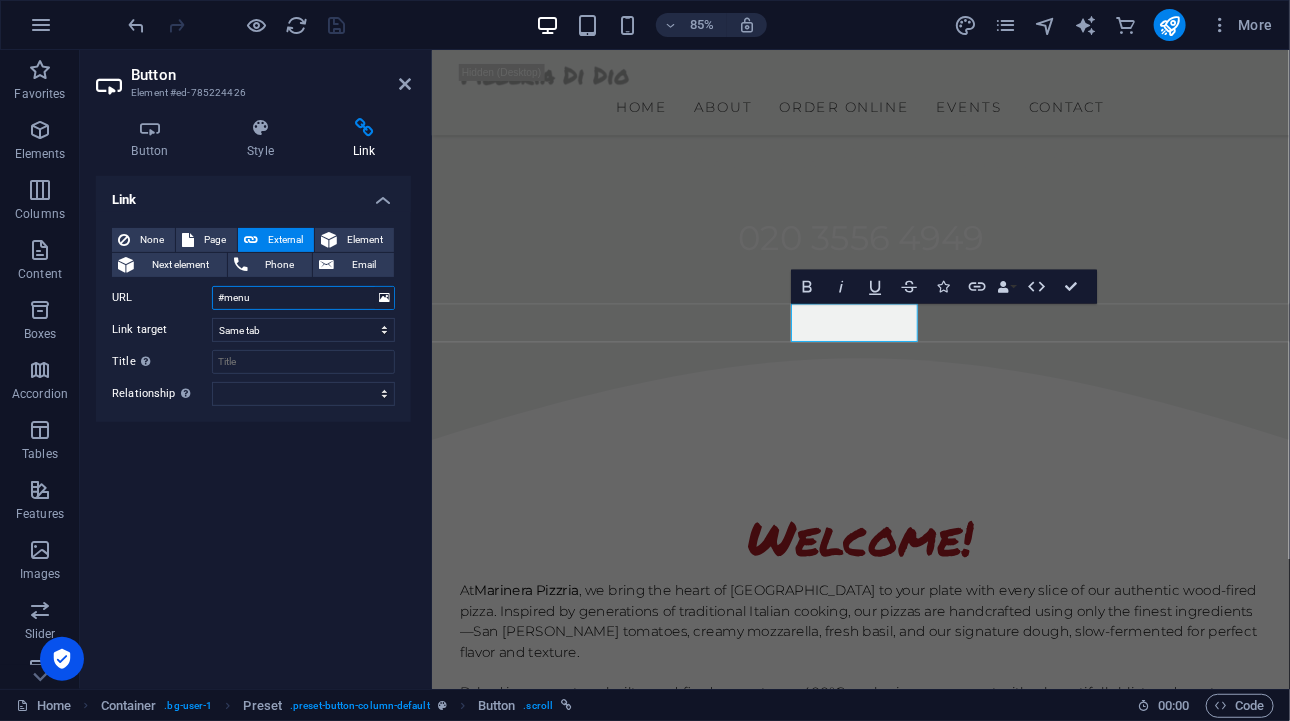 click on "#menu" at bounding box center (303, 298) 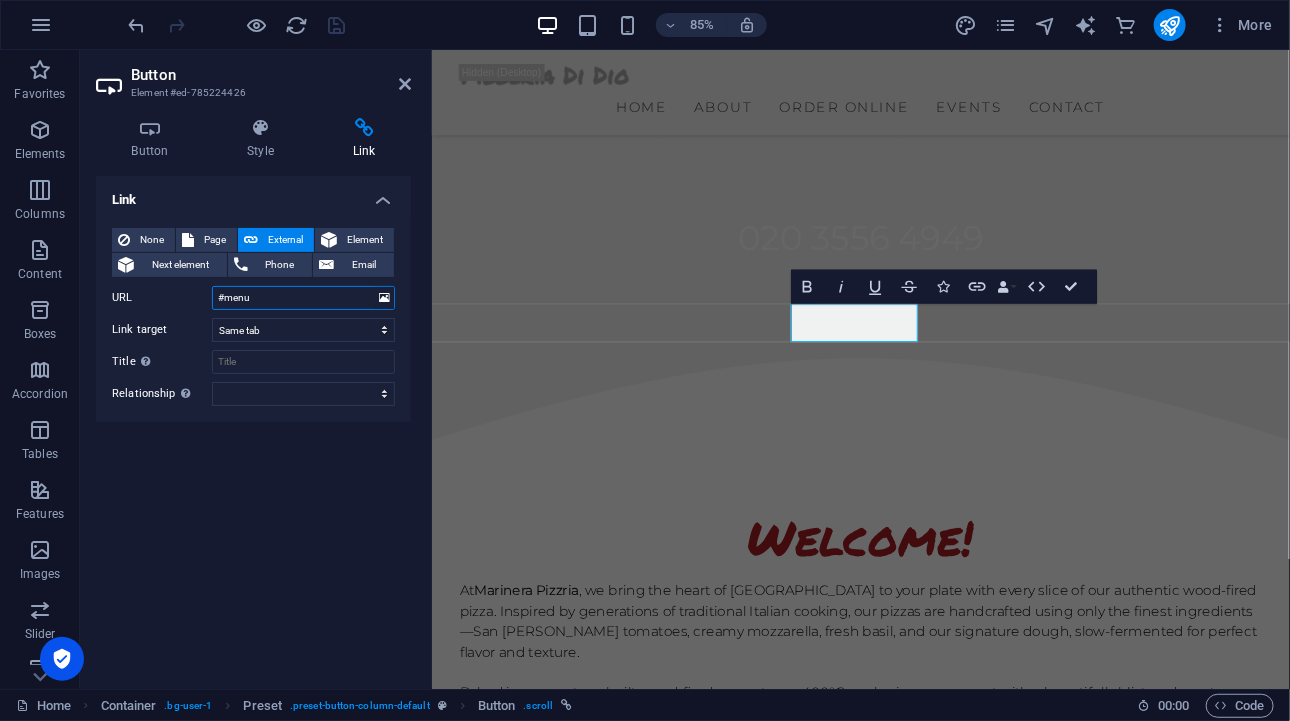 paste on "[URL][DOMAIN_NAME]" 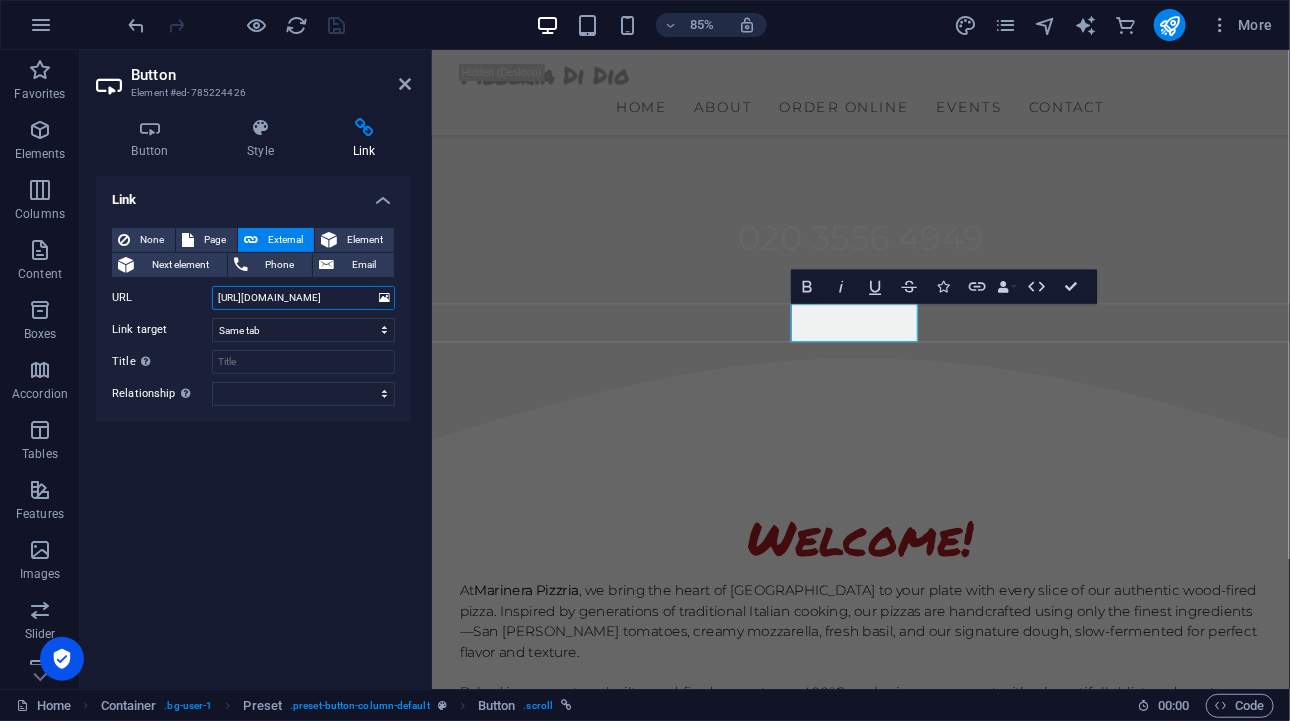 scroll, scrollTop: 0, scrollLeft: 10, axis: horizontal 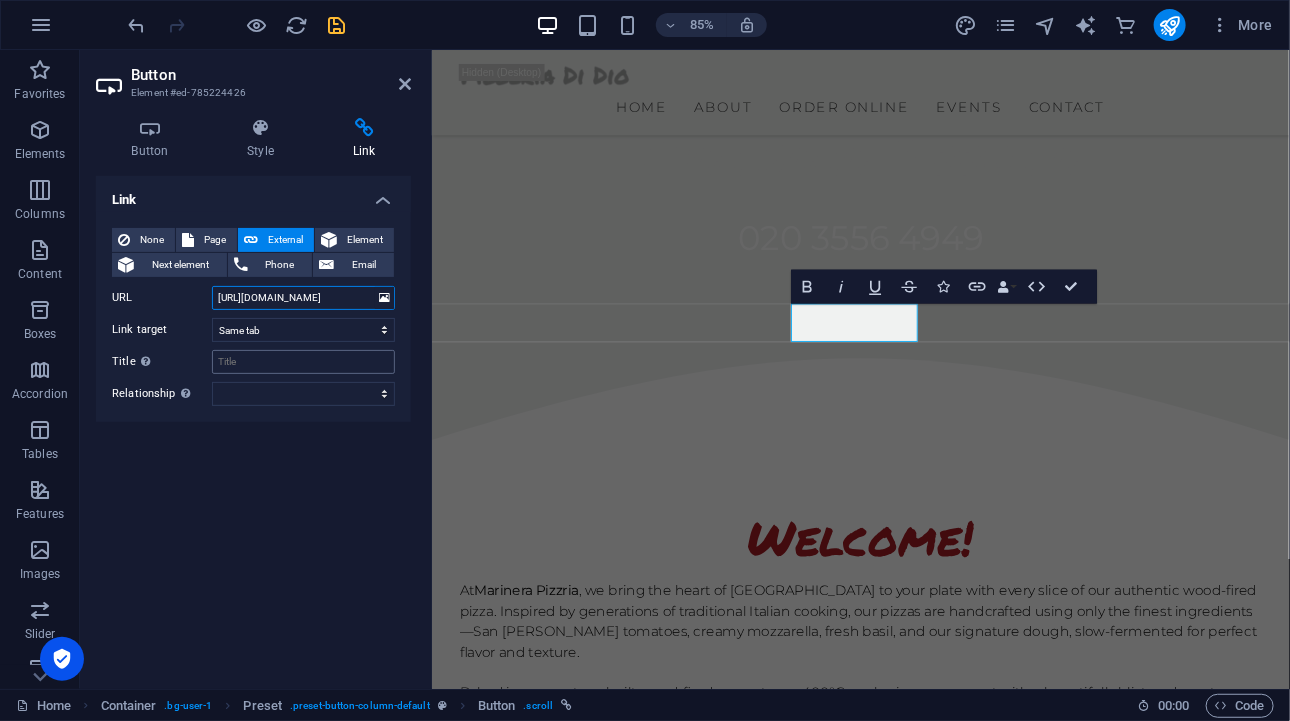 type on "[URL][DOMAIN_NAME]" 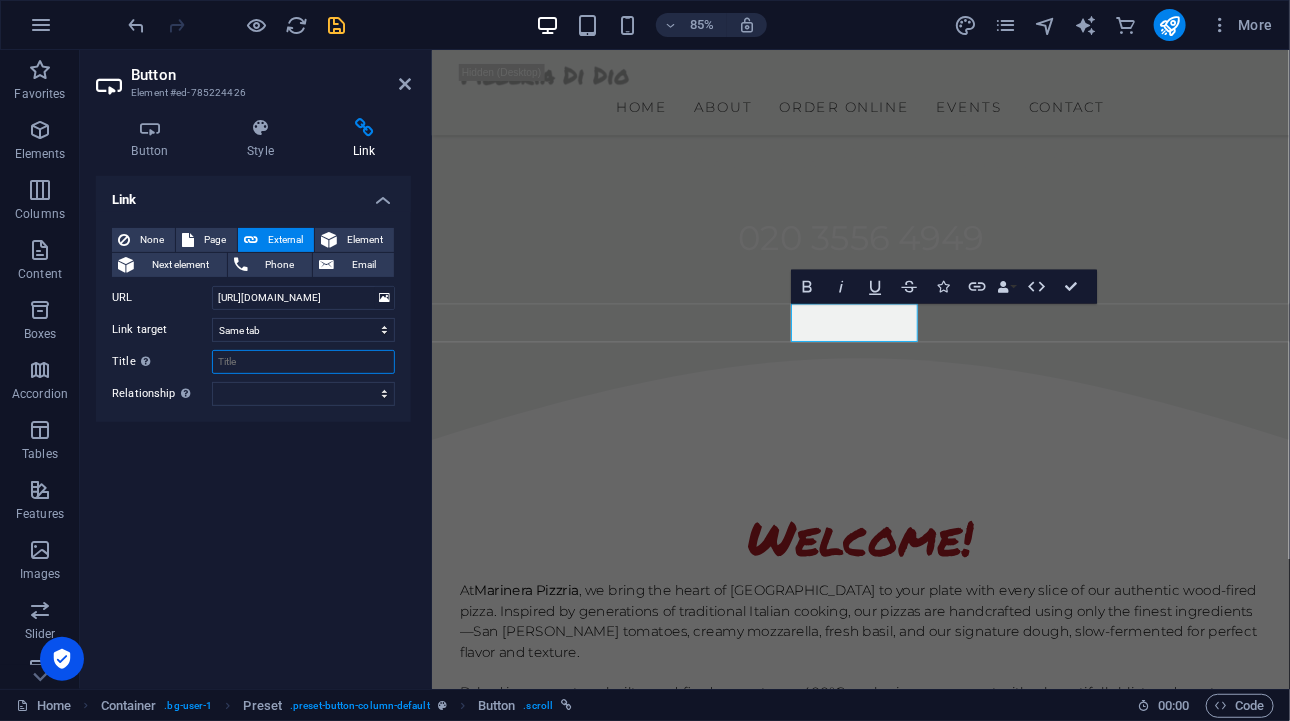click on "Title Additional link description, should not be the same as the link text. The title is most often shown as a tooltip text when the mouse moves over the element. Leave empty if uncertain." at bounding box center (303, 362) 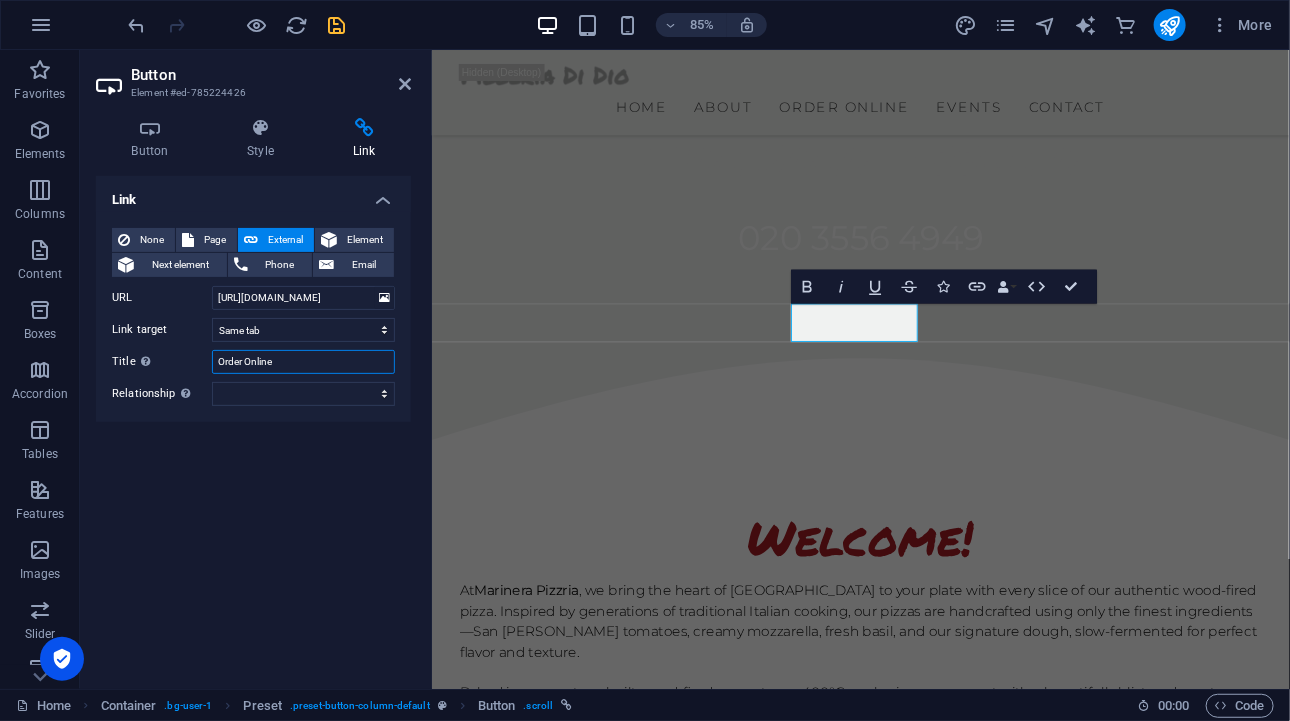 type on "Order Online" 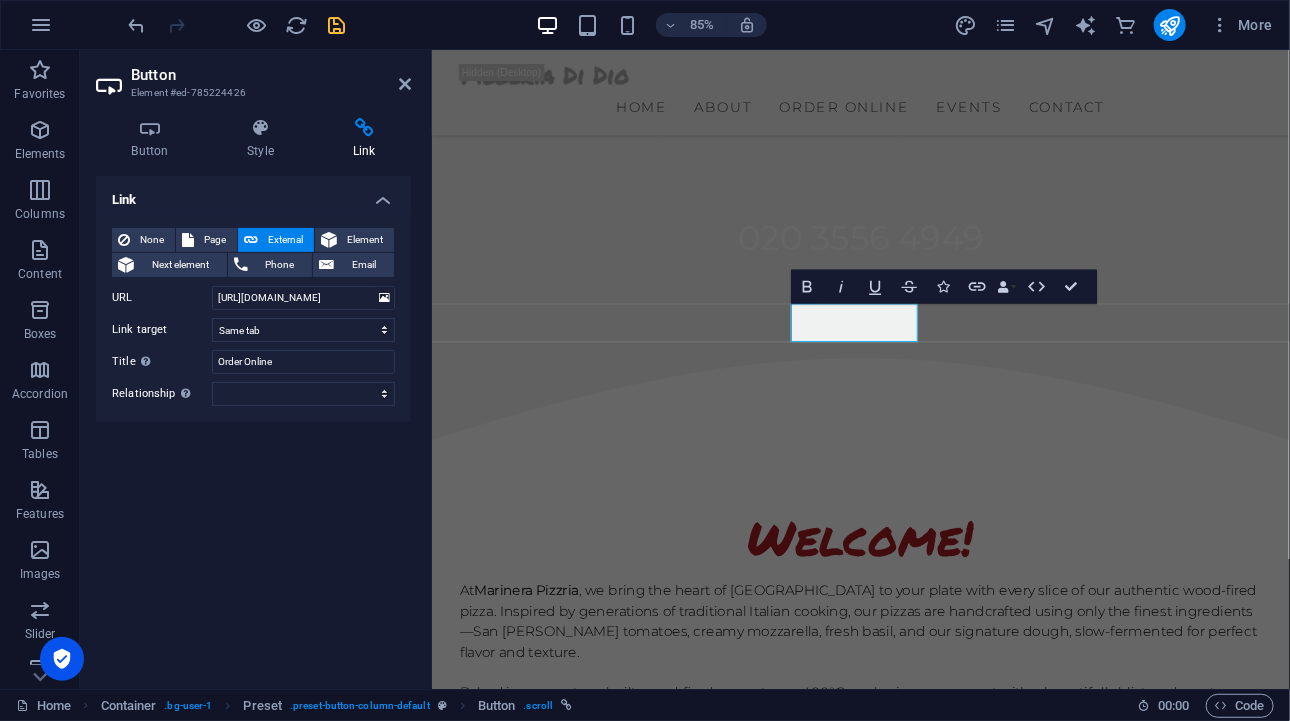 click at bounding box center [237, 25] 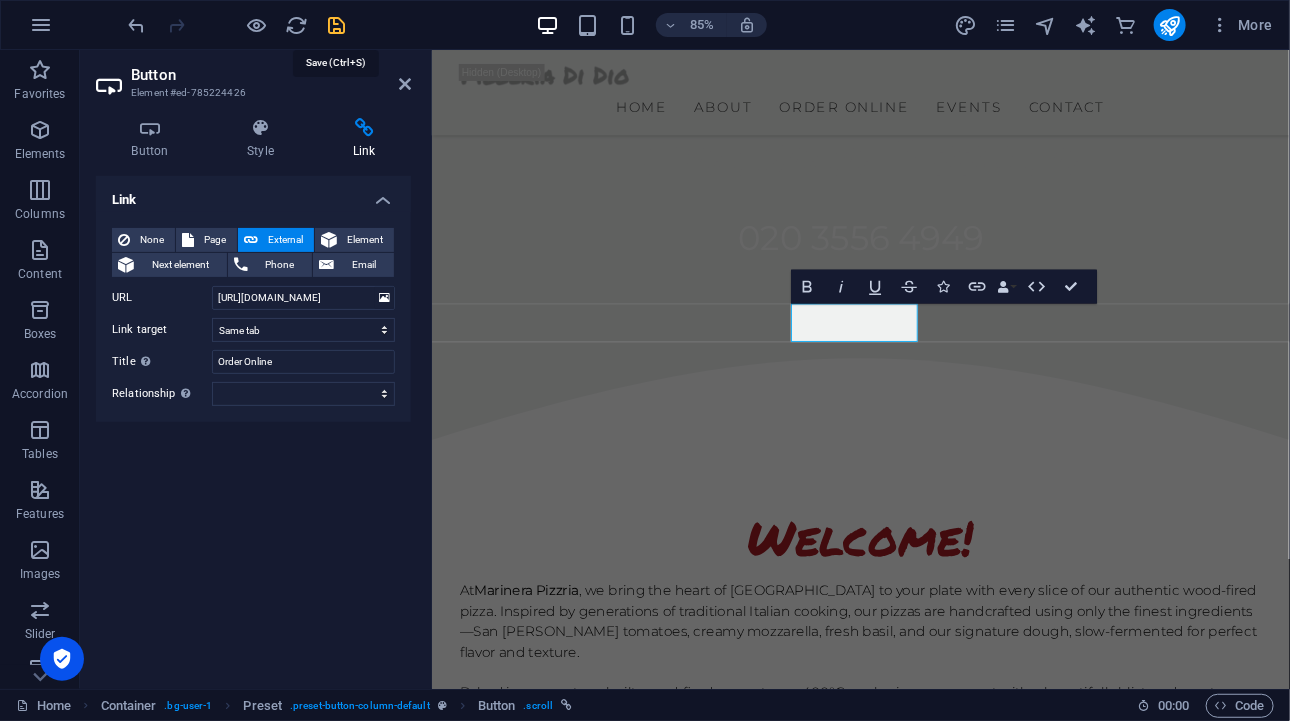 click at bounding box center [337, 25] 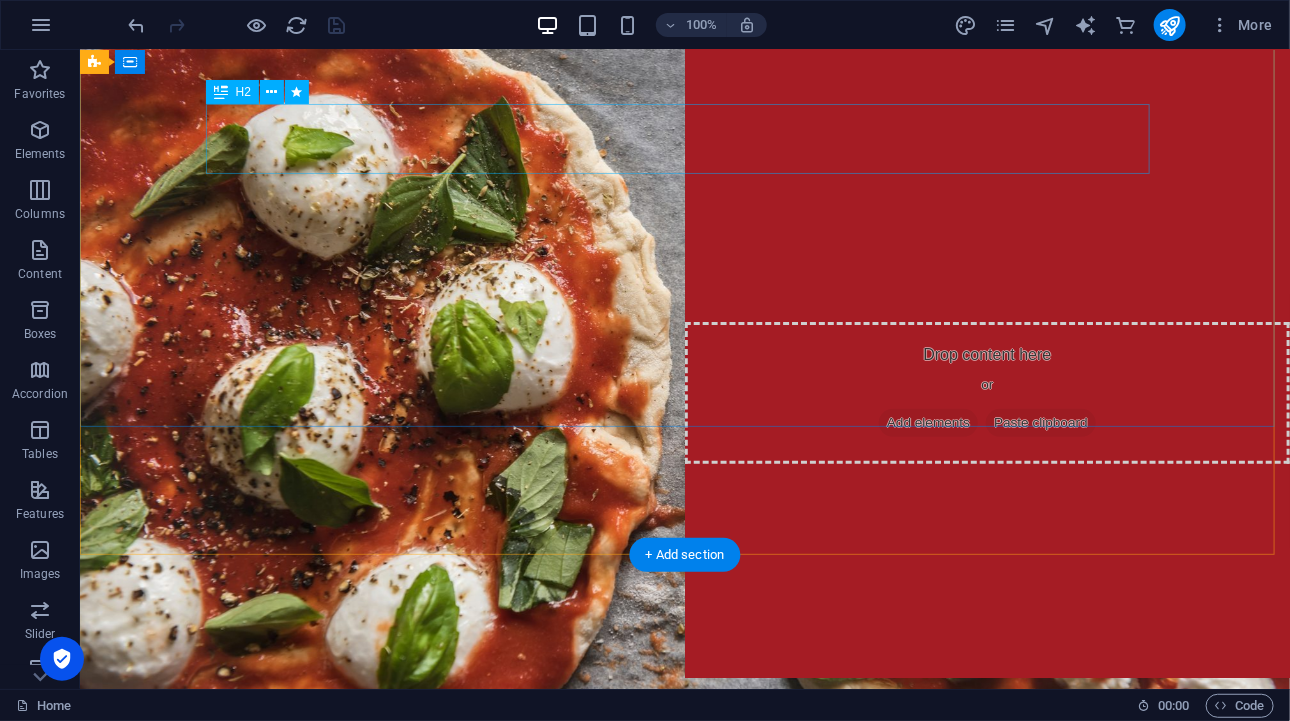 scroll, scrollTop: 0, scrollLeft: 0, axis: both 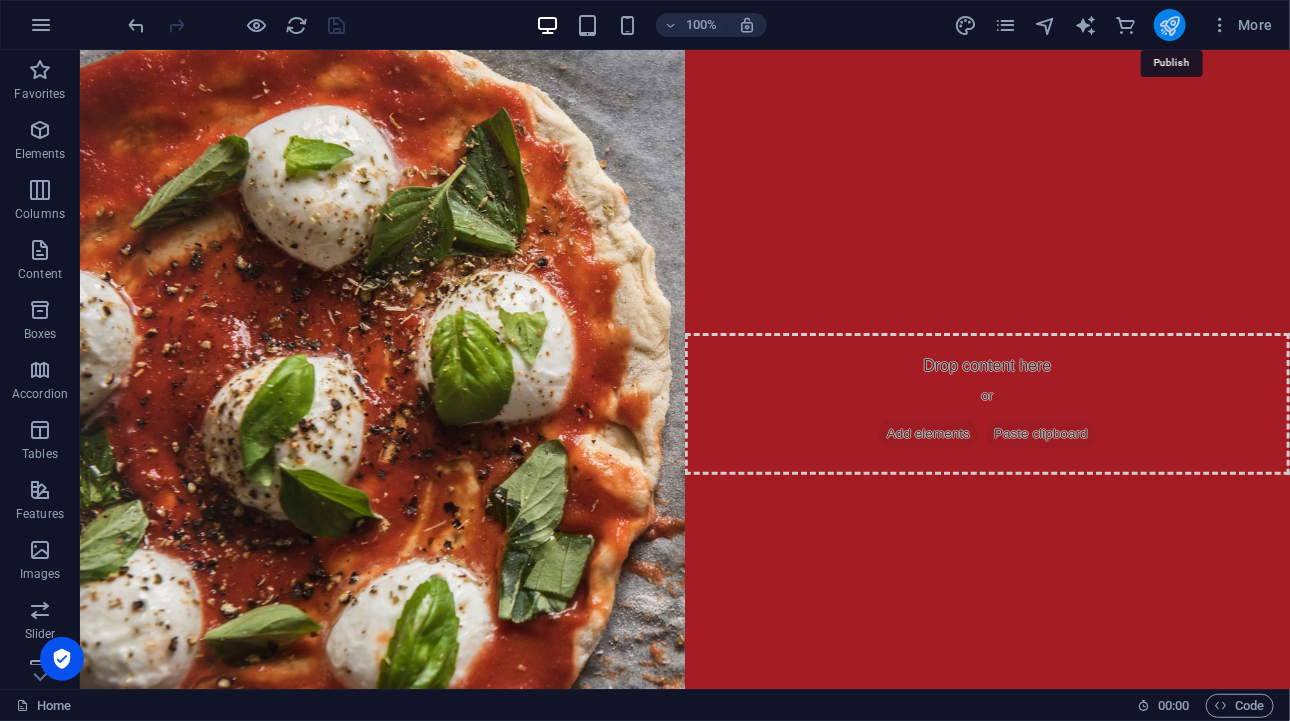 click at bounding box center (1169, 25) 